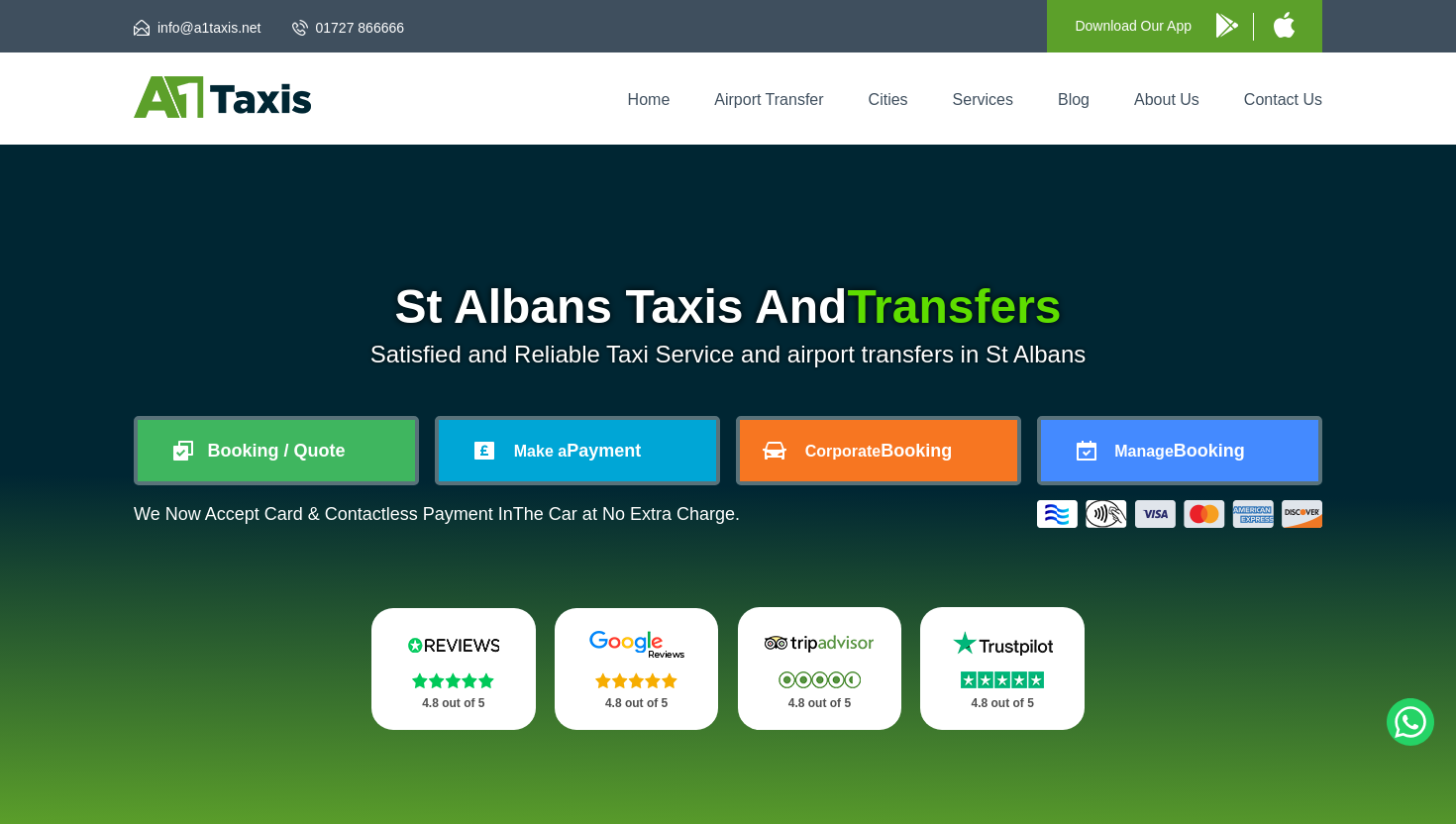 scroll, scrollTop: 0, scrollLeft: 0, axis: both 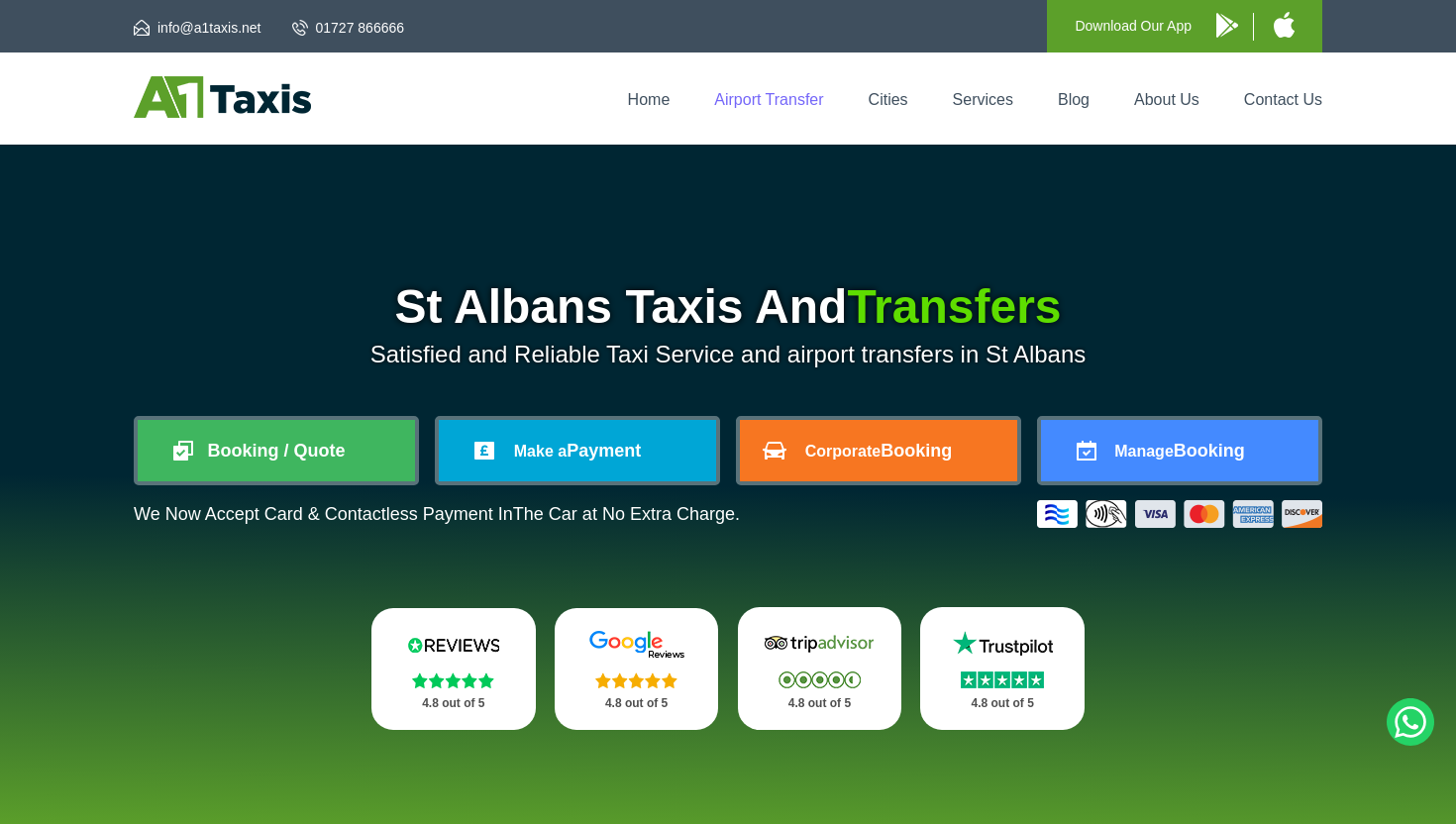 click on "Airport Transfer" at bounding box center (769, 99) 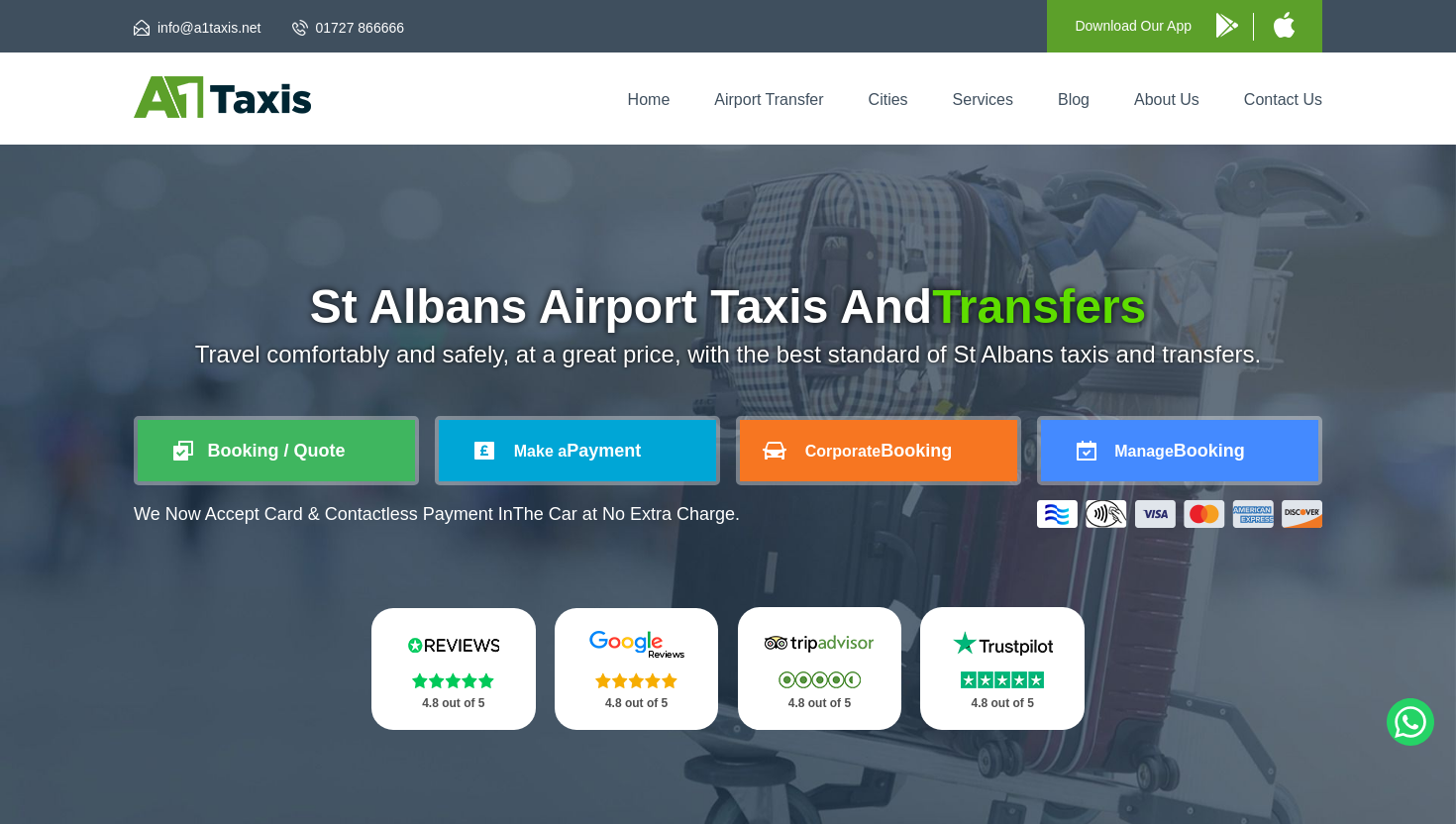 scroll, scrollTop: 0, scrollLeft: 0, axis: both 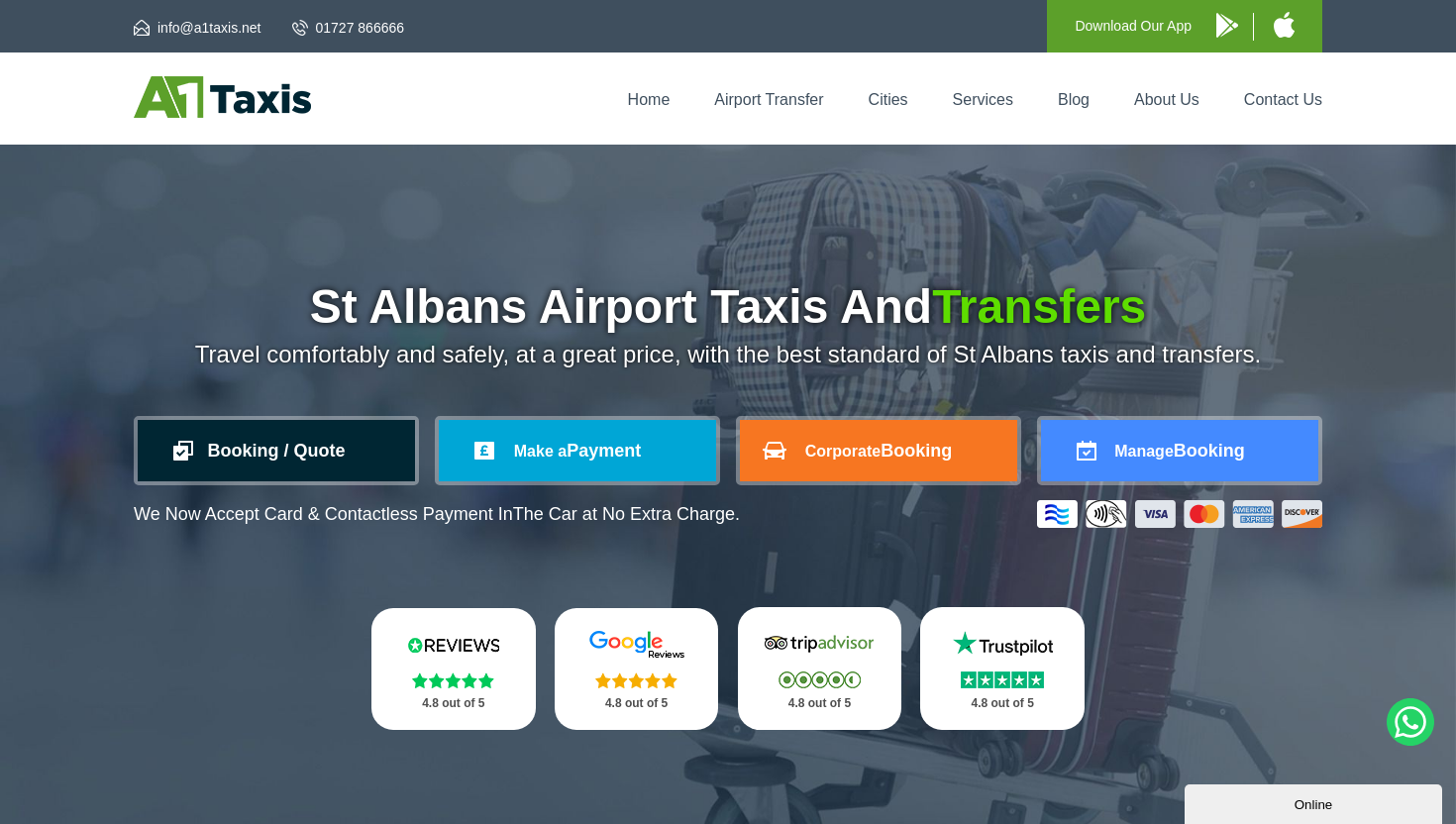 click on "Booking / Quote" at bounding box center [276, 451] 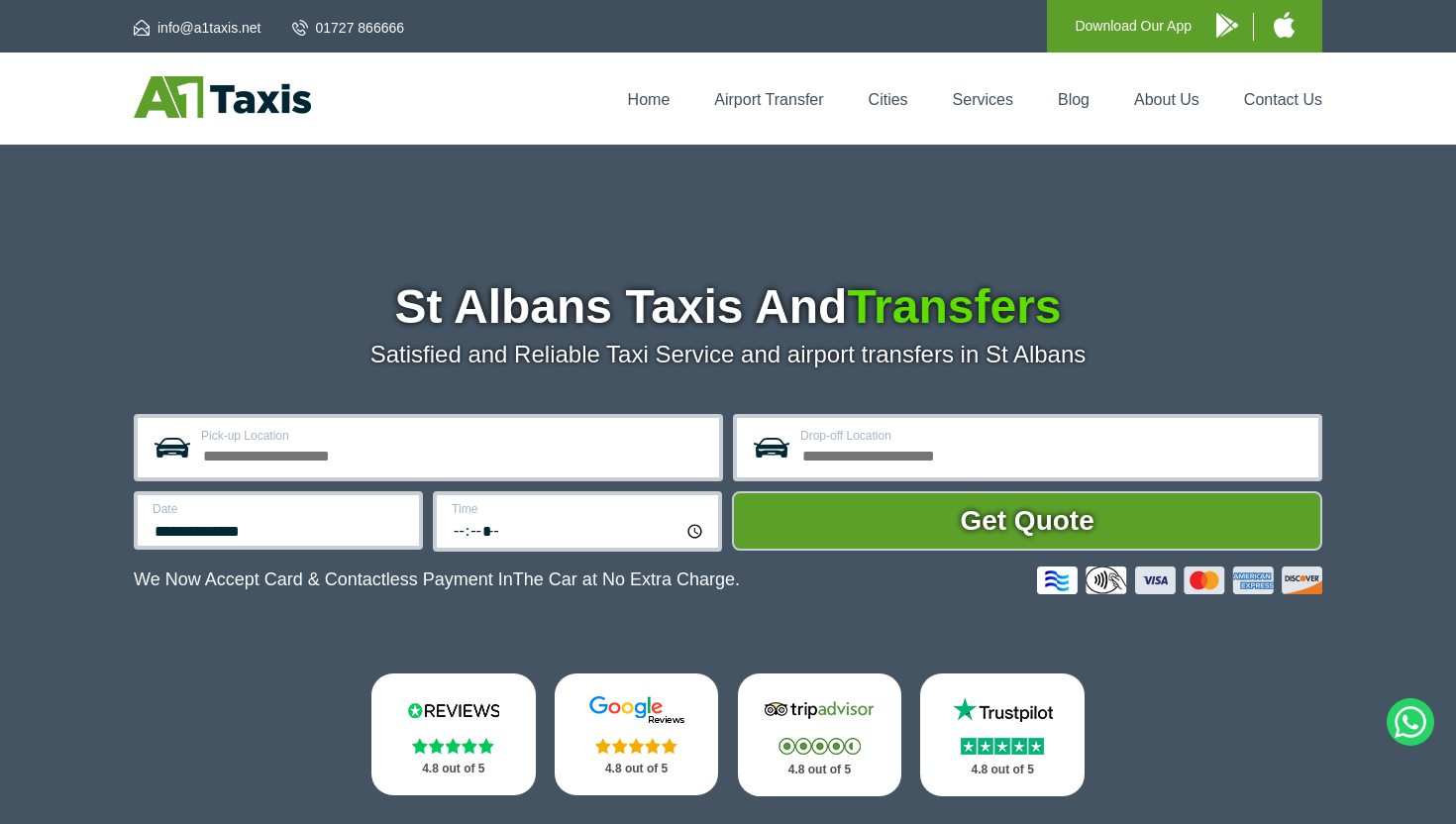 scroll, scrollTop: 0, scrollLeft: 0, axis: both 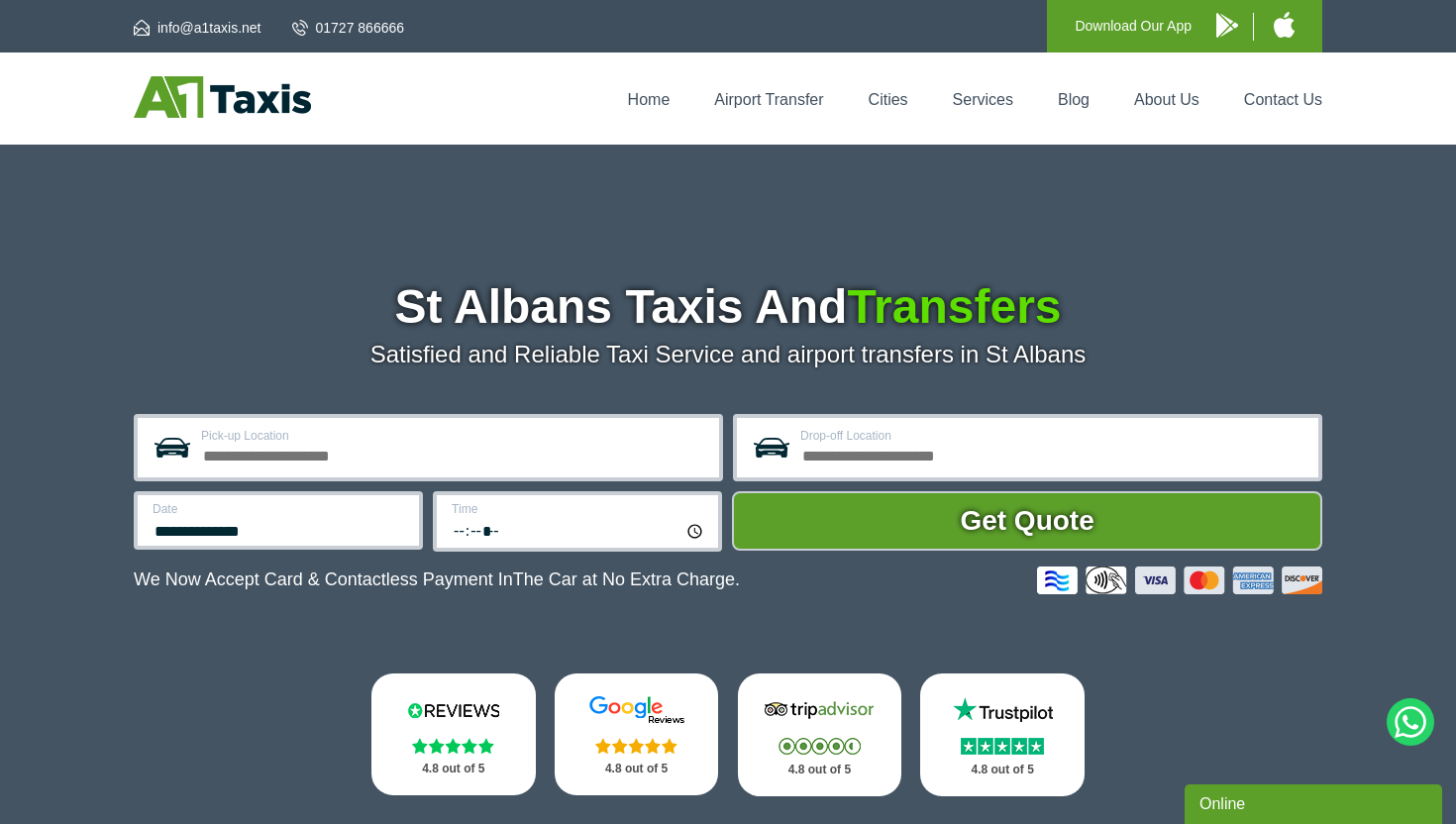 click on "Pick-up Location" at bounding box center [454, 454] 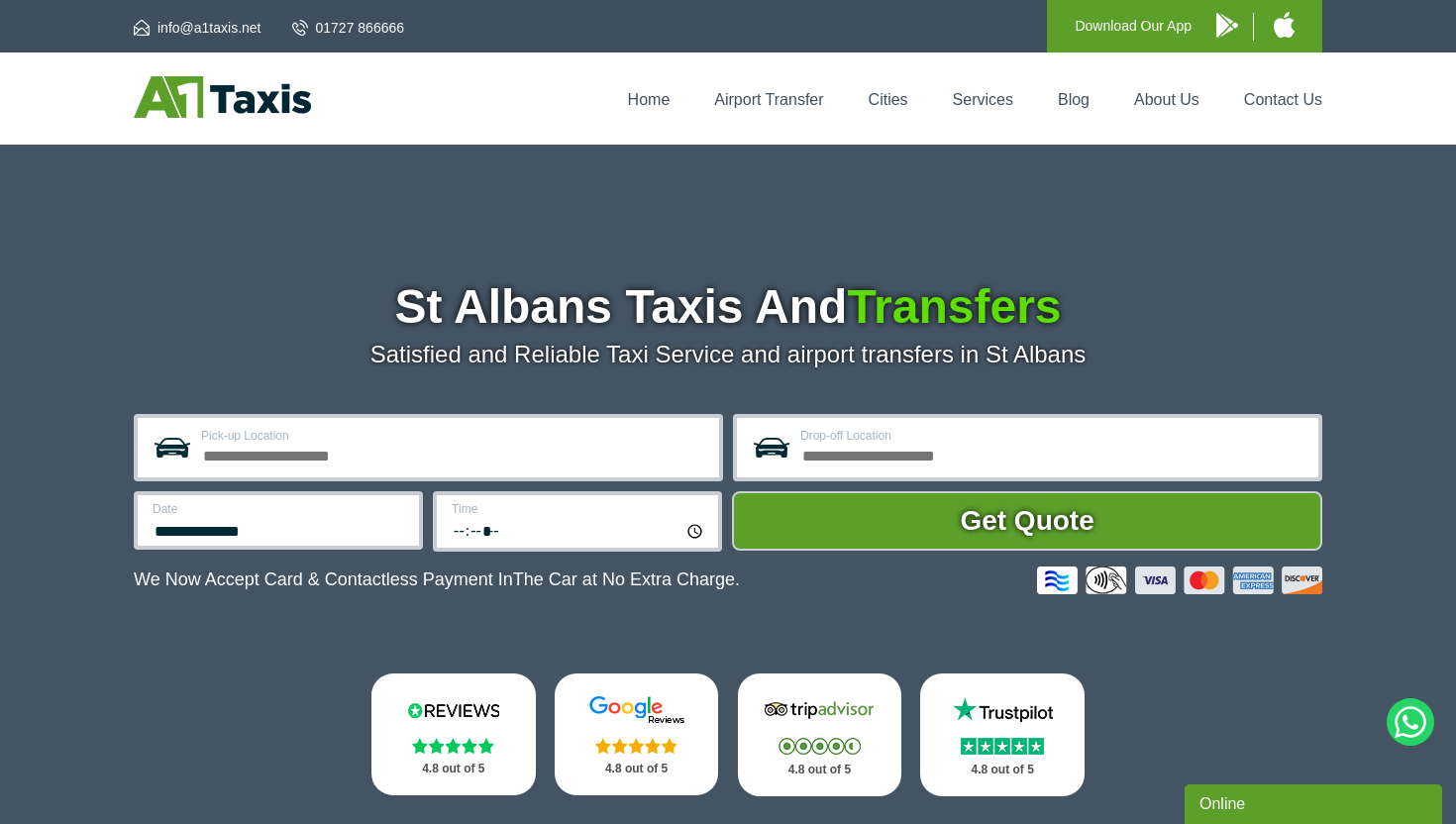click on "Pick-up Location" at bounding box center (454, 454) 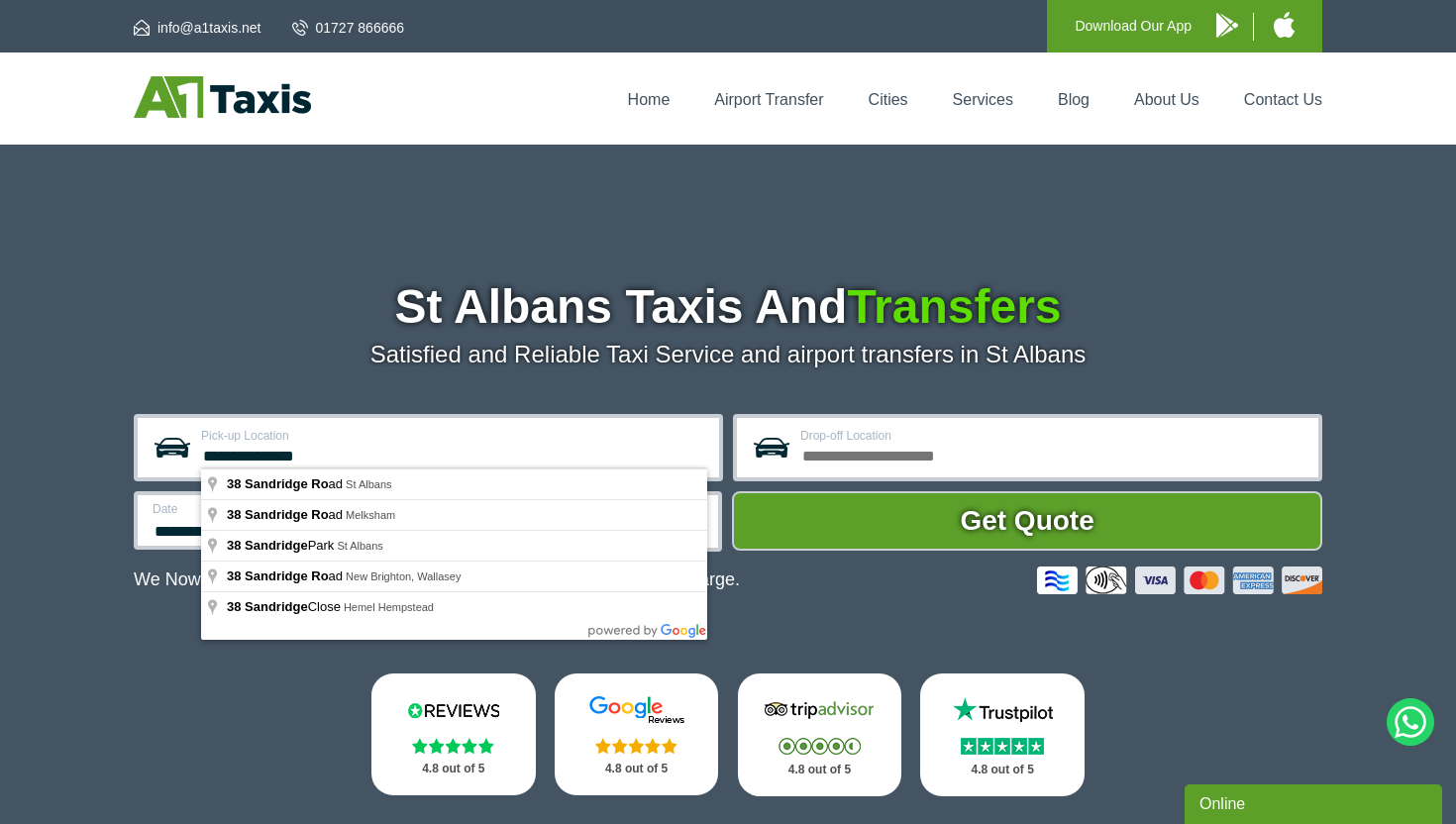 type on "**********" 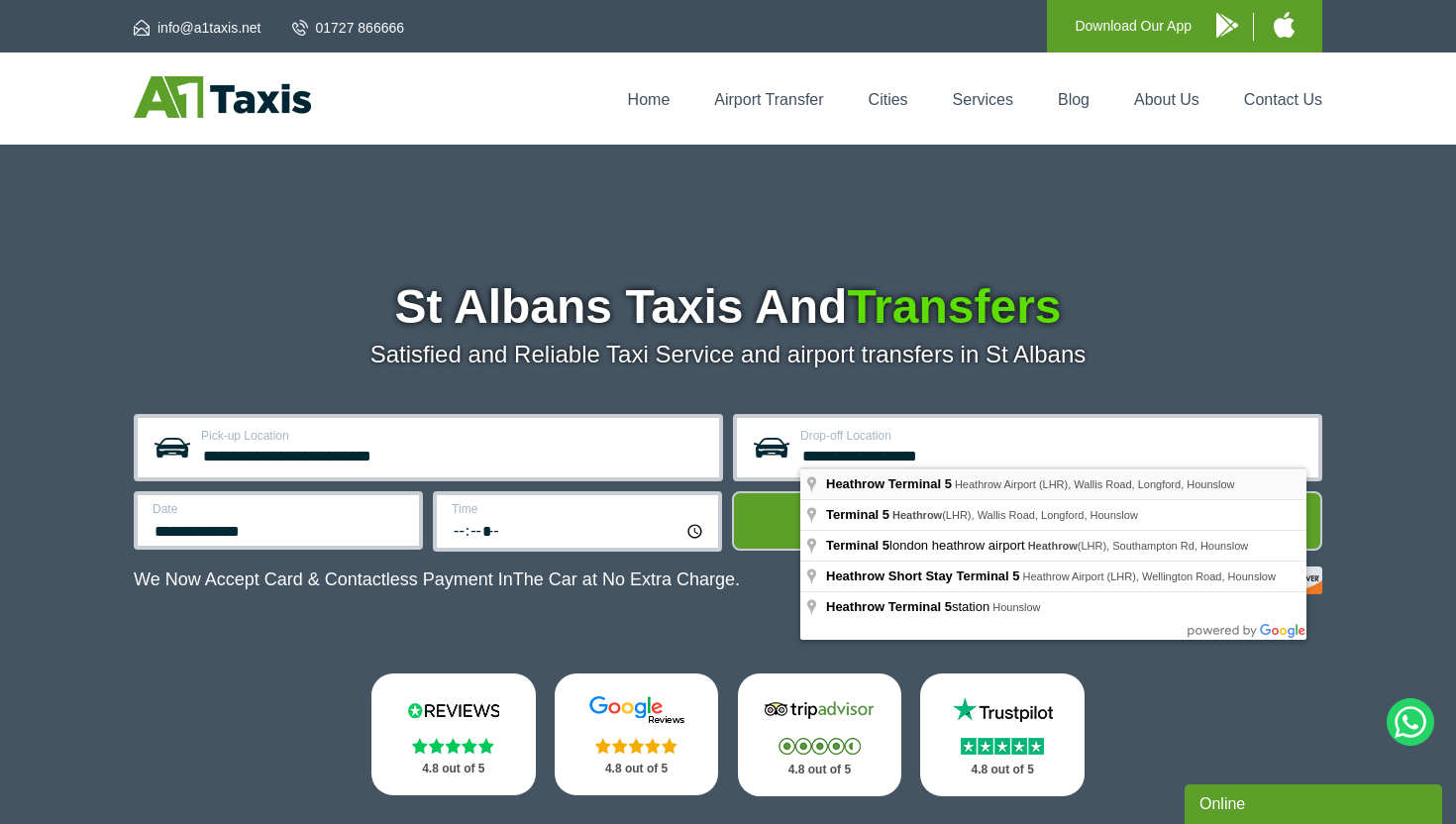 type on "**********" 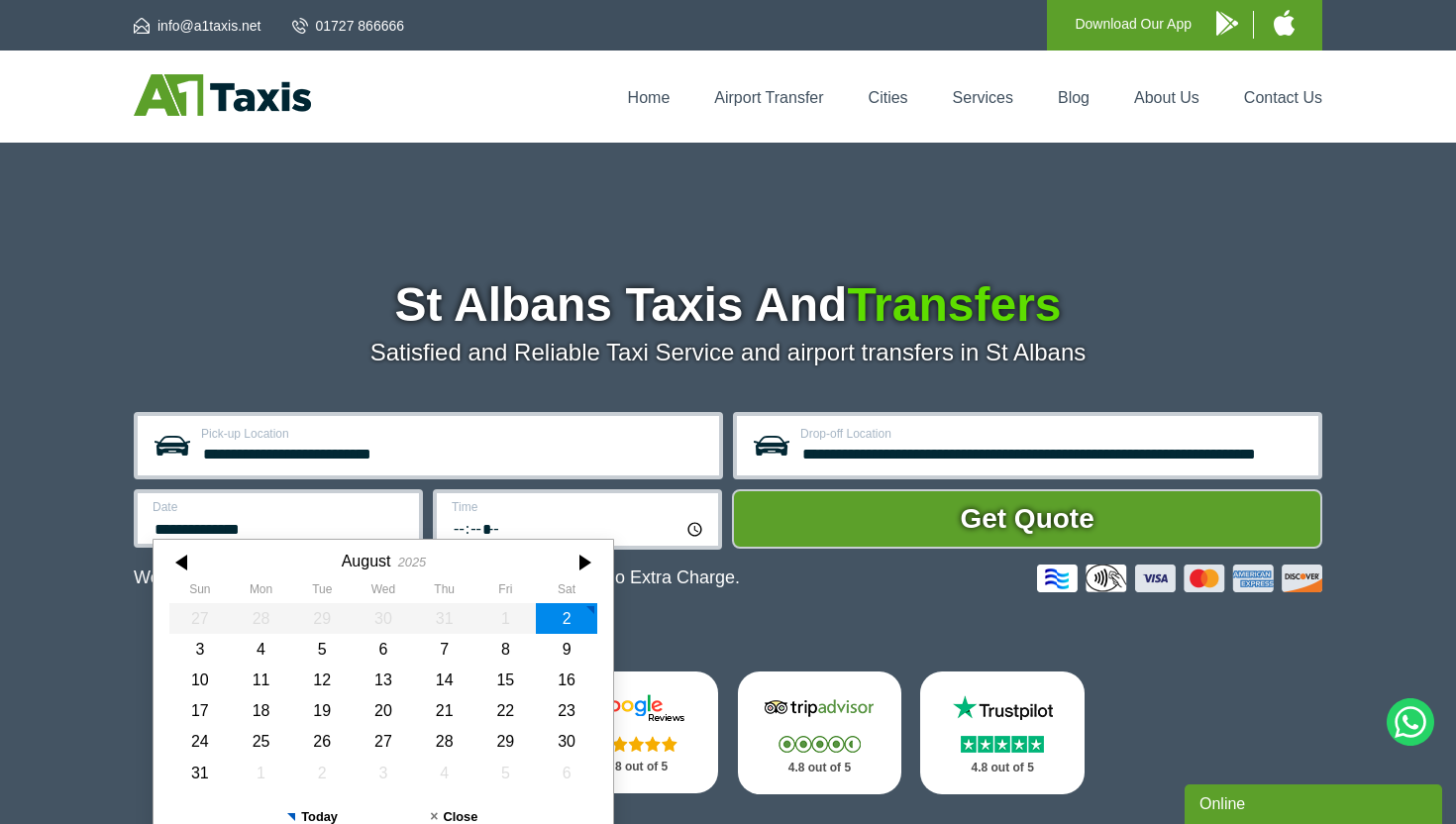 click on "**********" at bounding box center [279, 527] 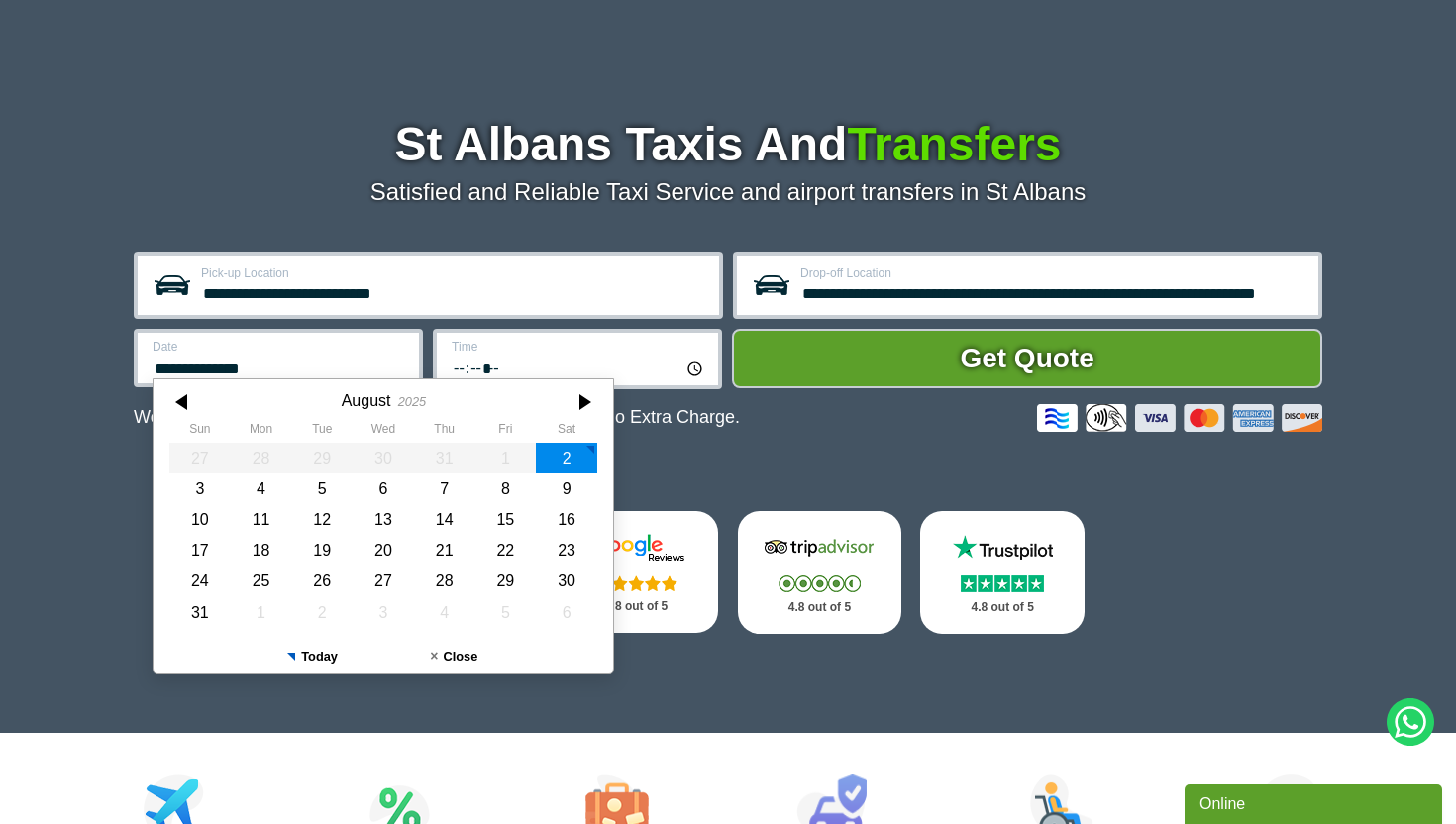 scroll, scrollTop: 179, scrollLeft: 0, axis: vertical 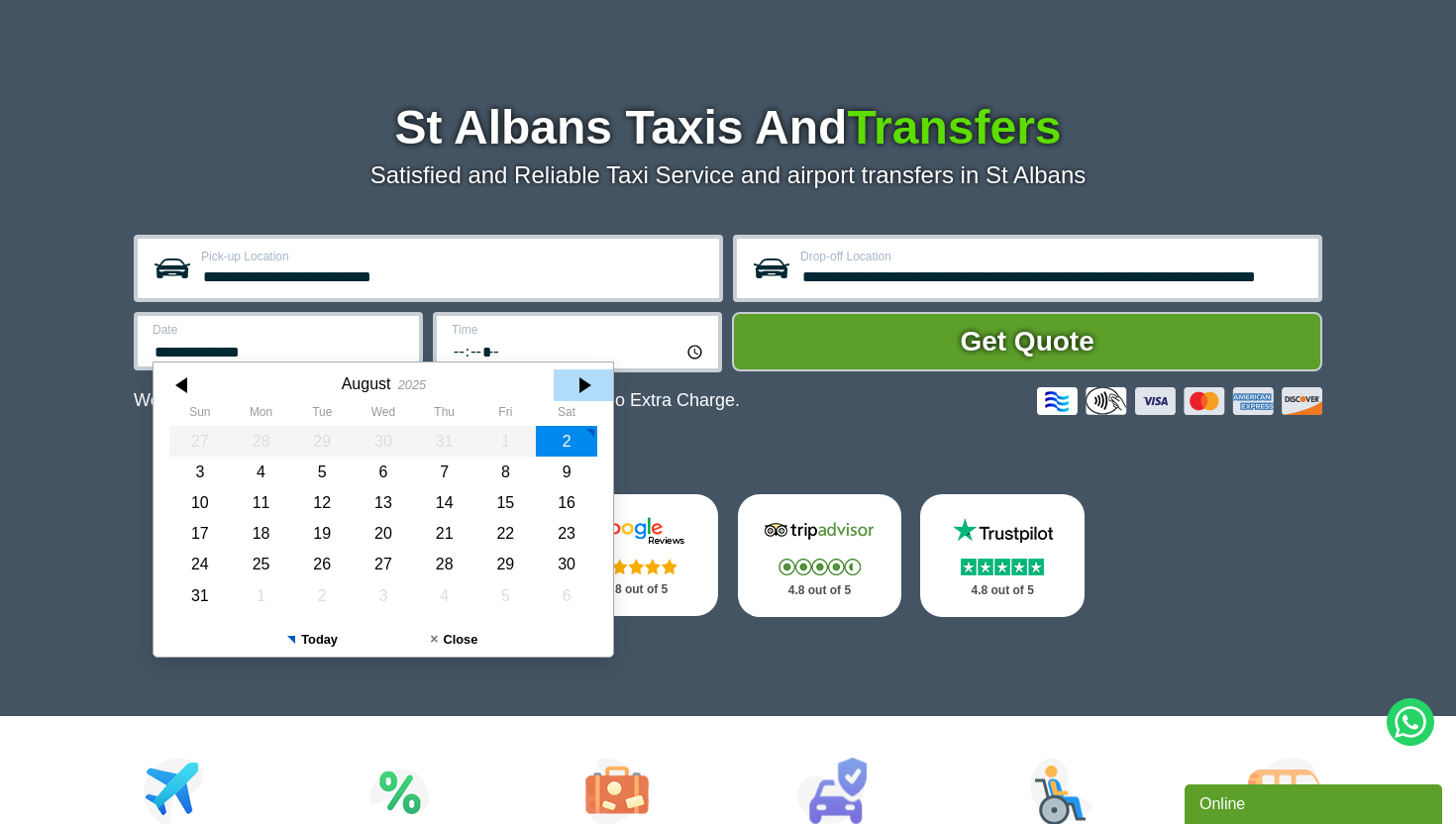 click at bounding box center (583, 385) 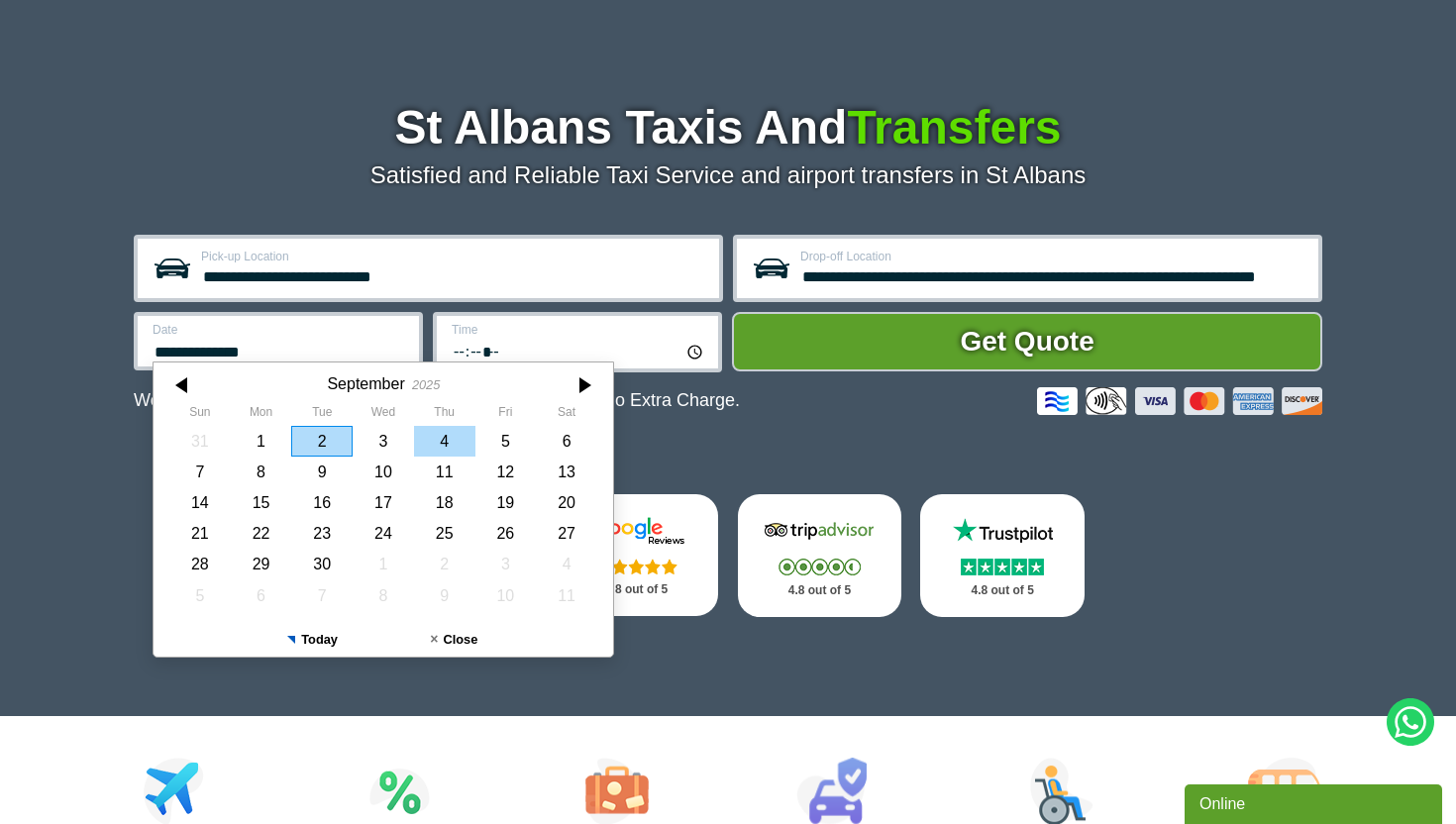 click on "4" at bounding box center (445, 441) 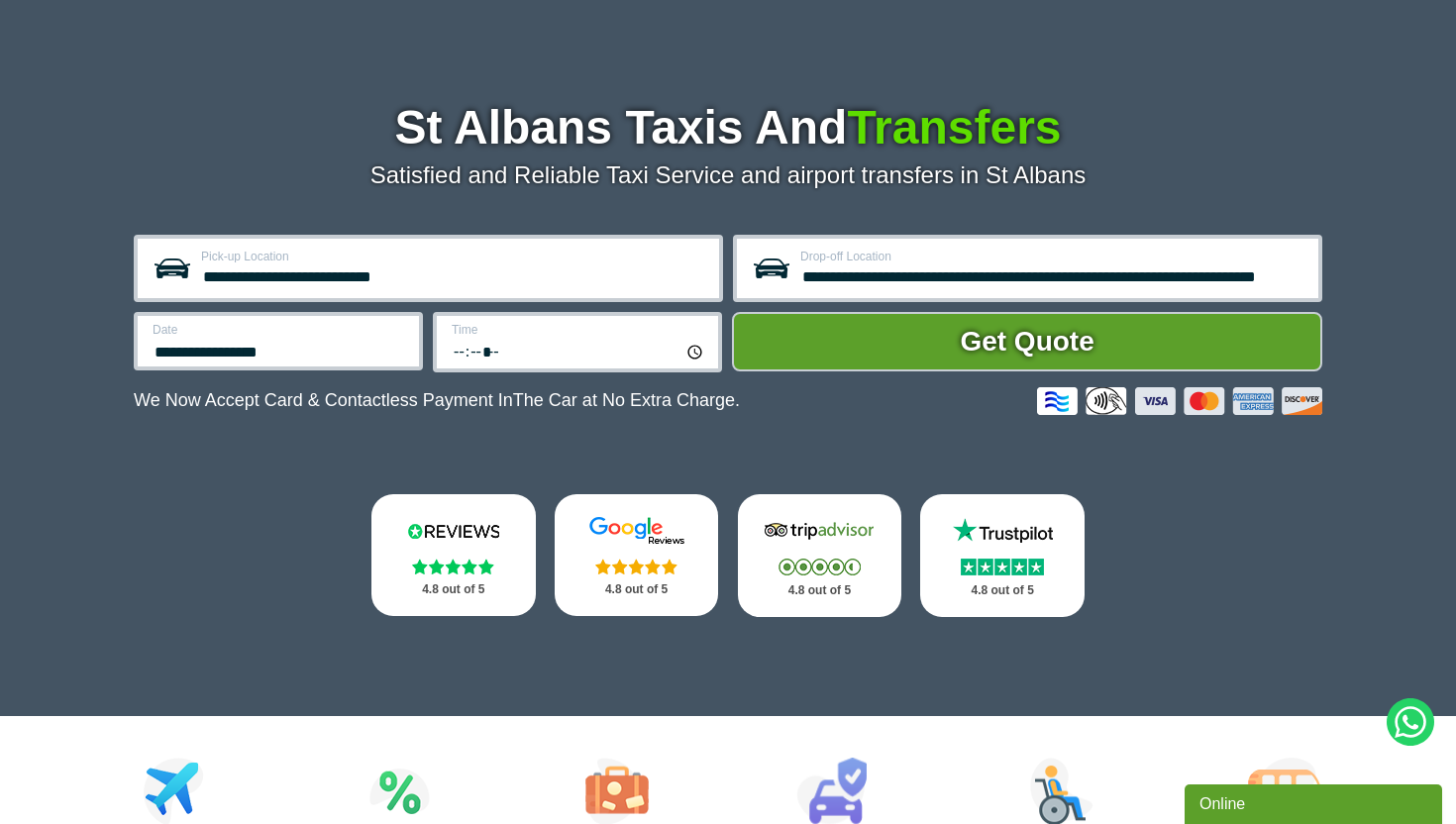 click on "*****" at bounding box center [578, 351] 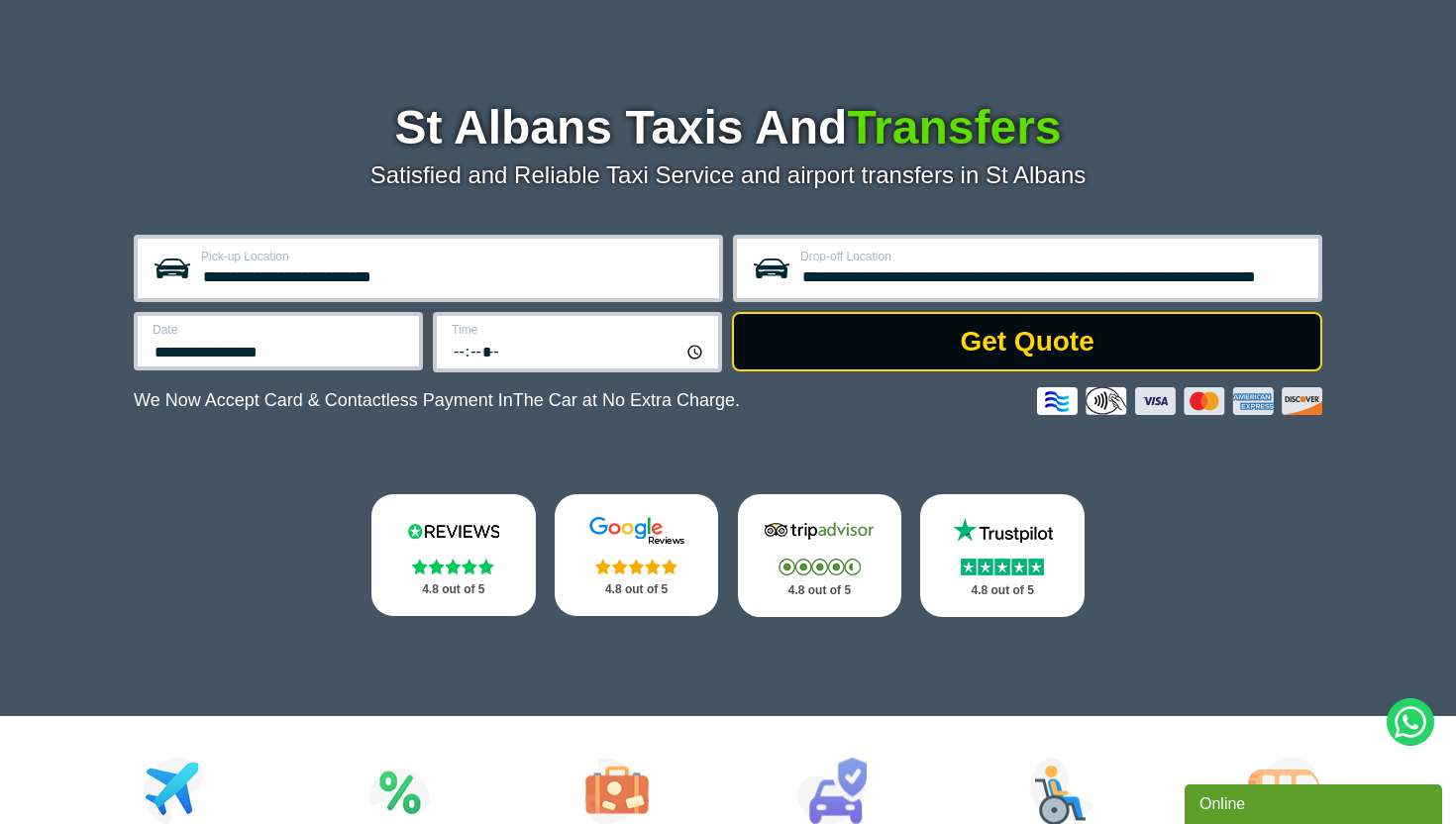type on "*****" 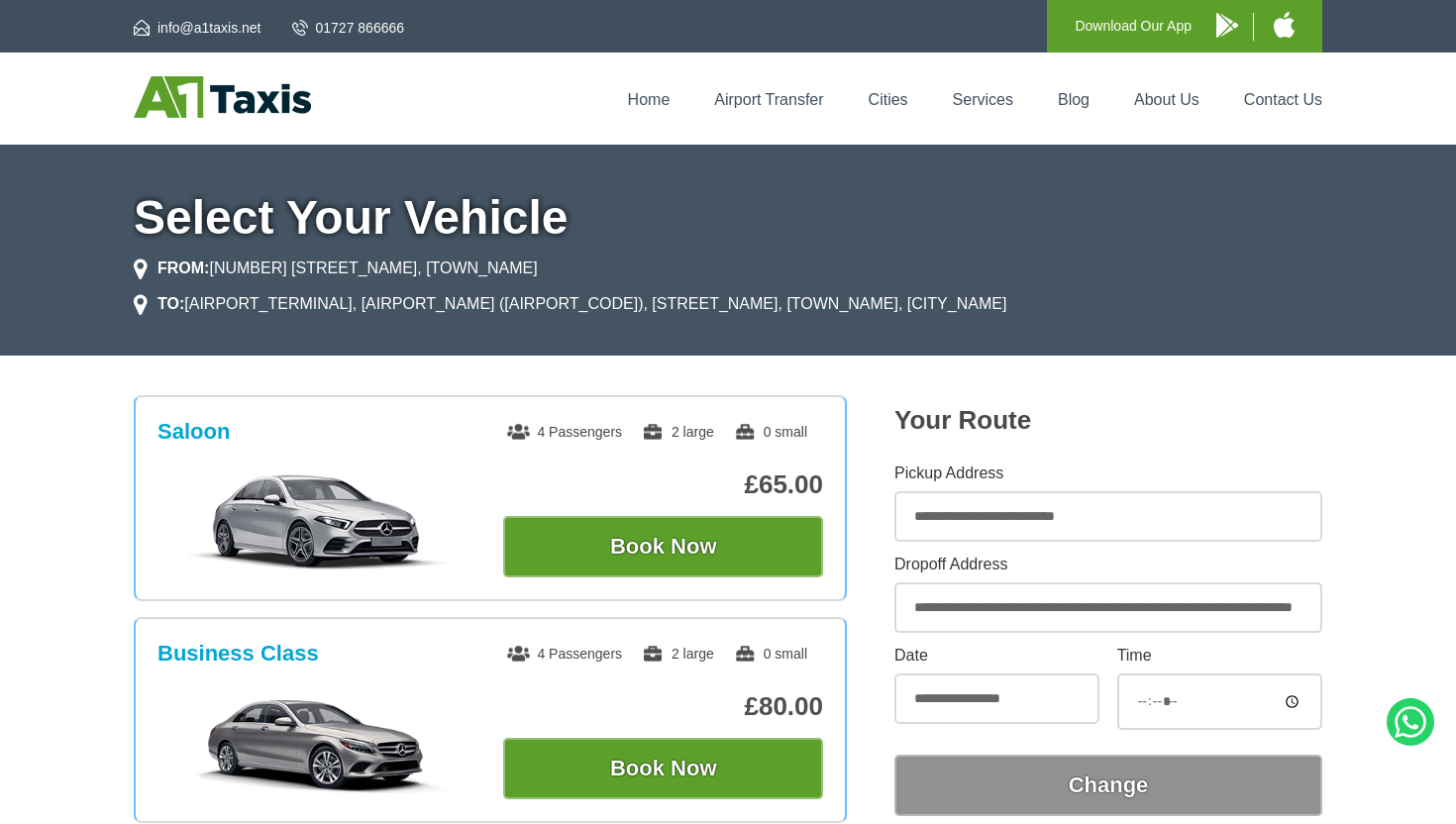 scroll, scrollTop: 0, scrollLeft: 0, axis: both 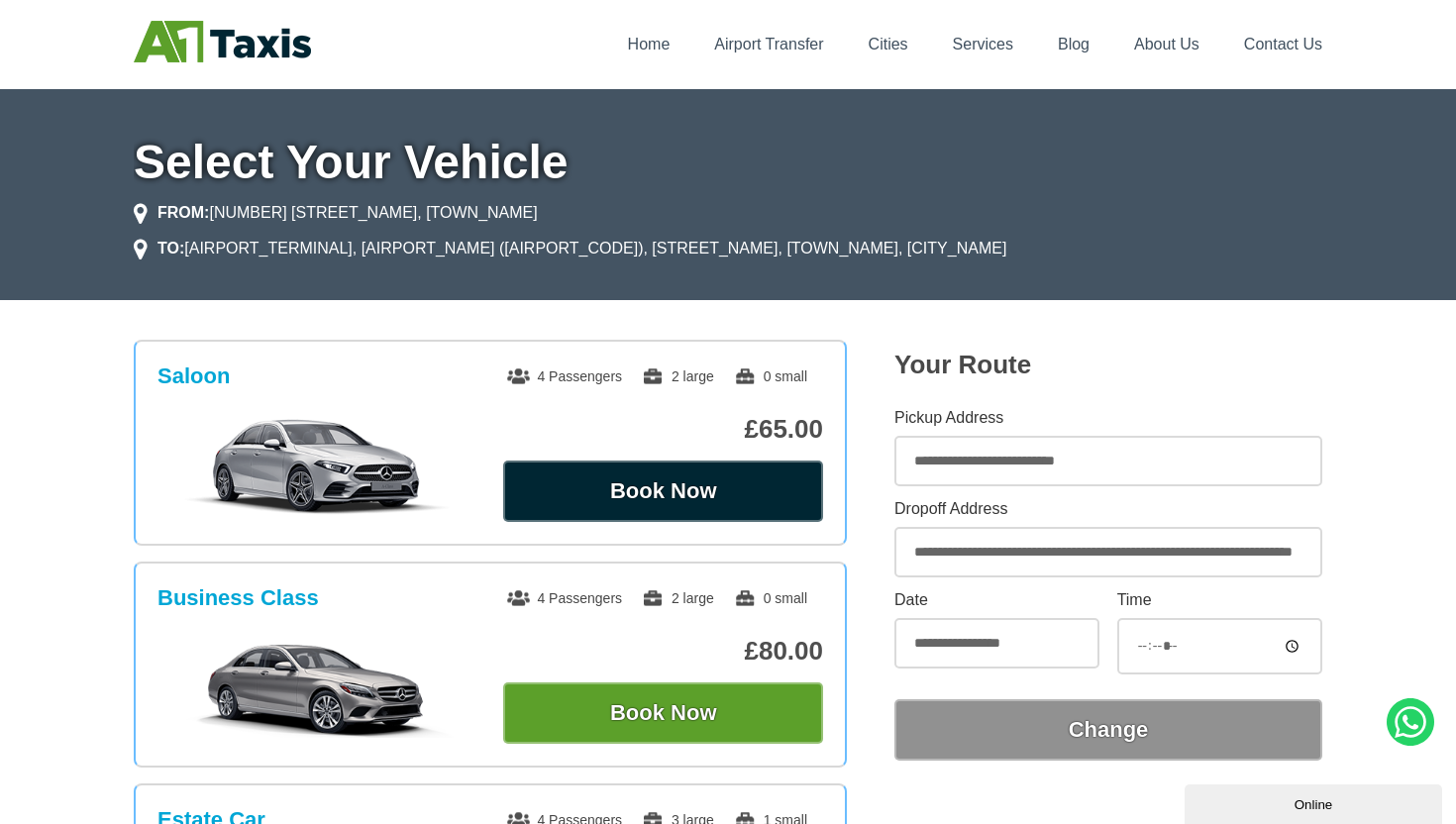 click on "Book Now" at bounding box center (663, 491) 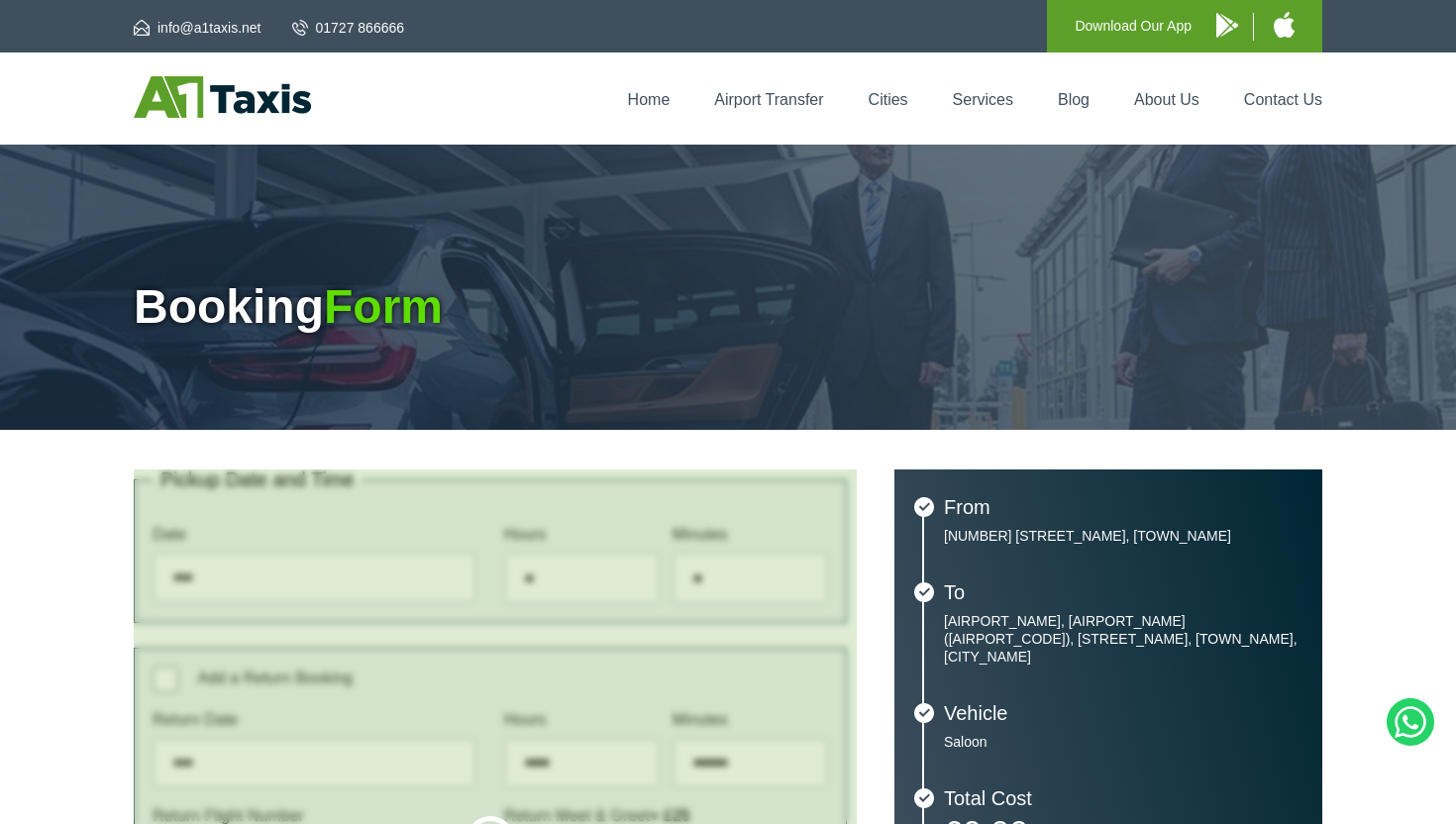 scroll, scrollTop: 0, scrollLeft: 0, axis: both 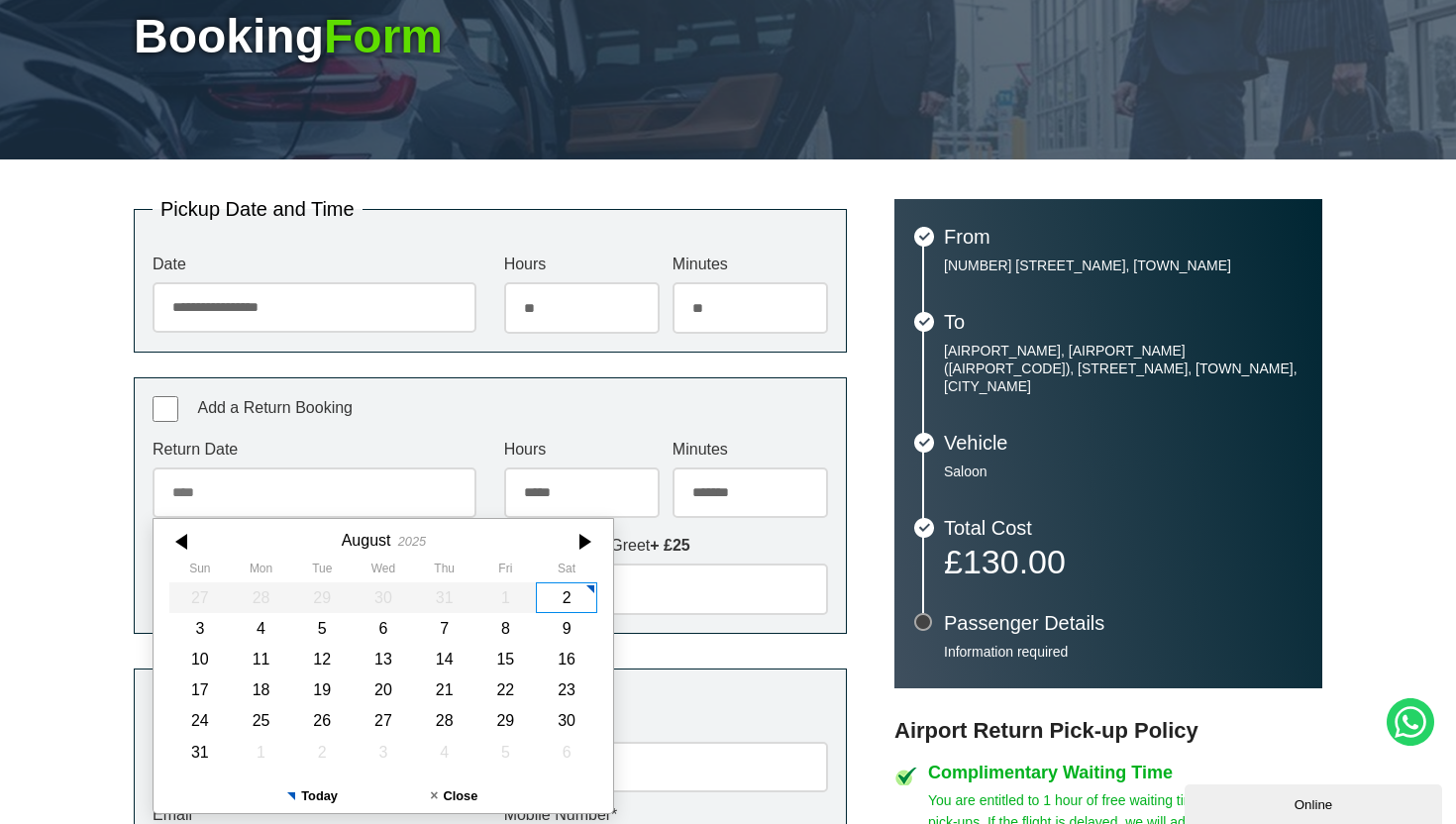 click on "Return Date" at bounding box center (314, 492) 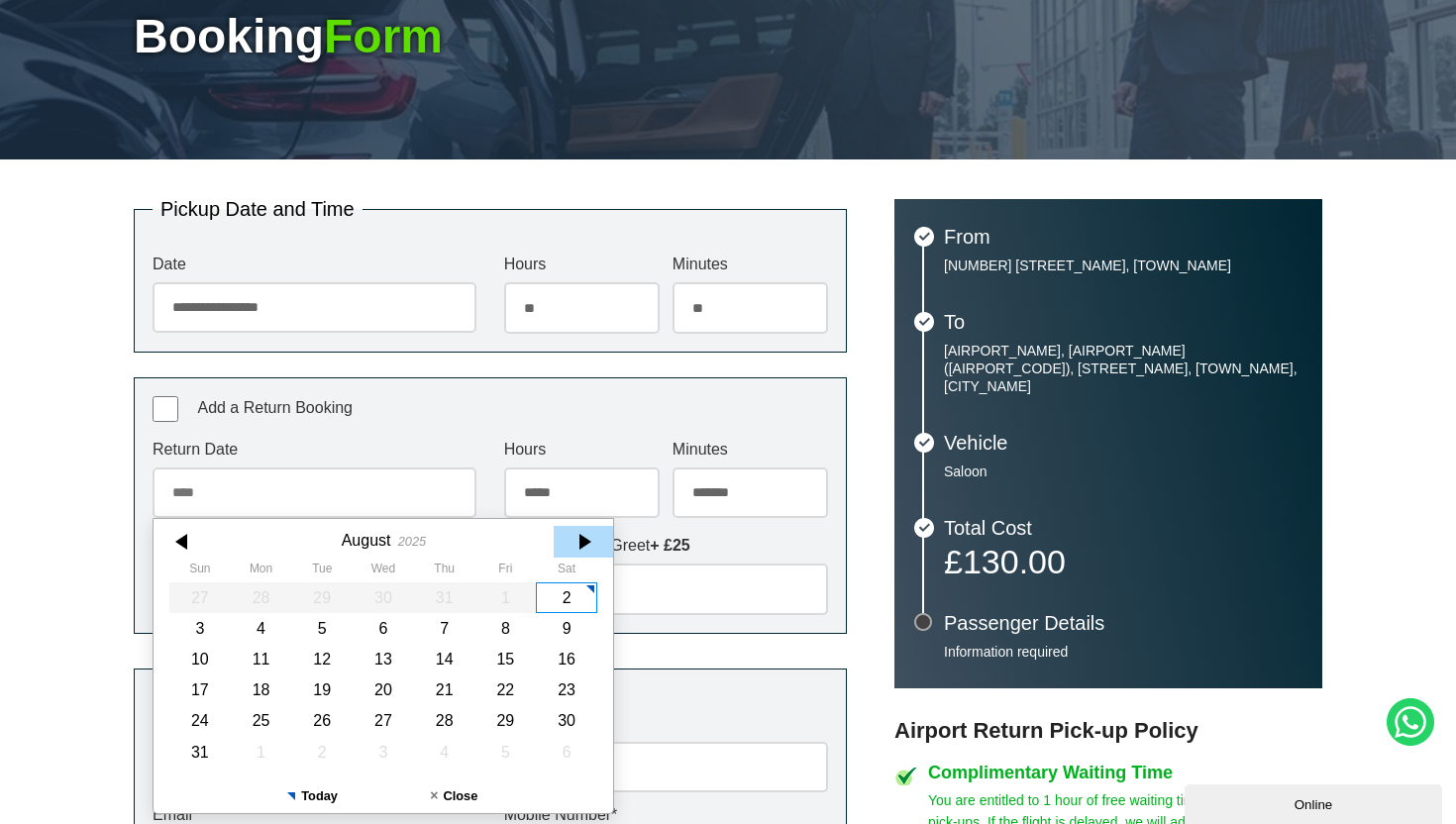 click at bounding box center (583, 541) 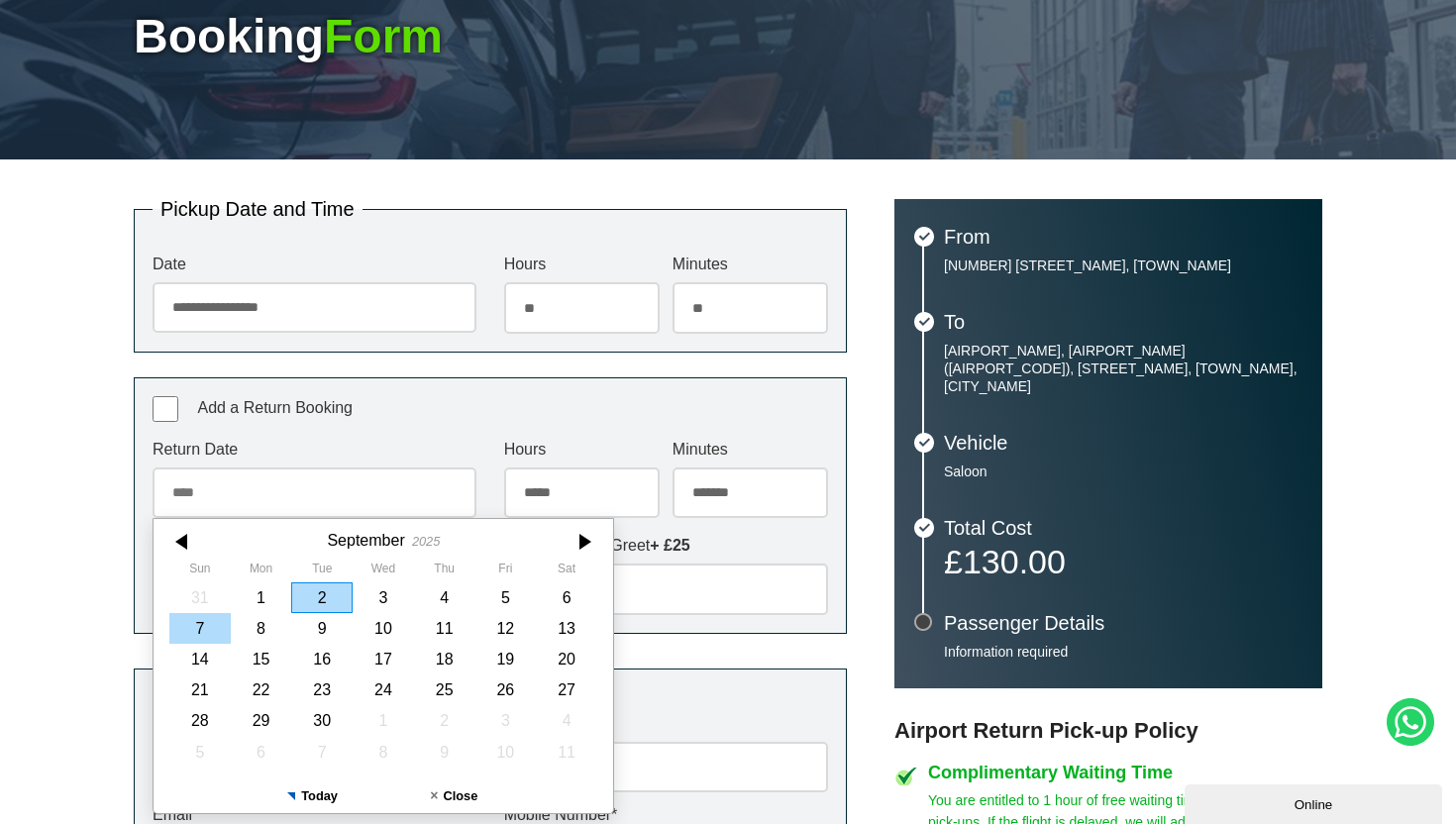click on "7" at bounding box center (200, 627) 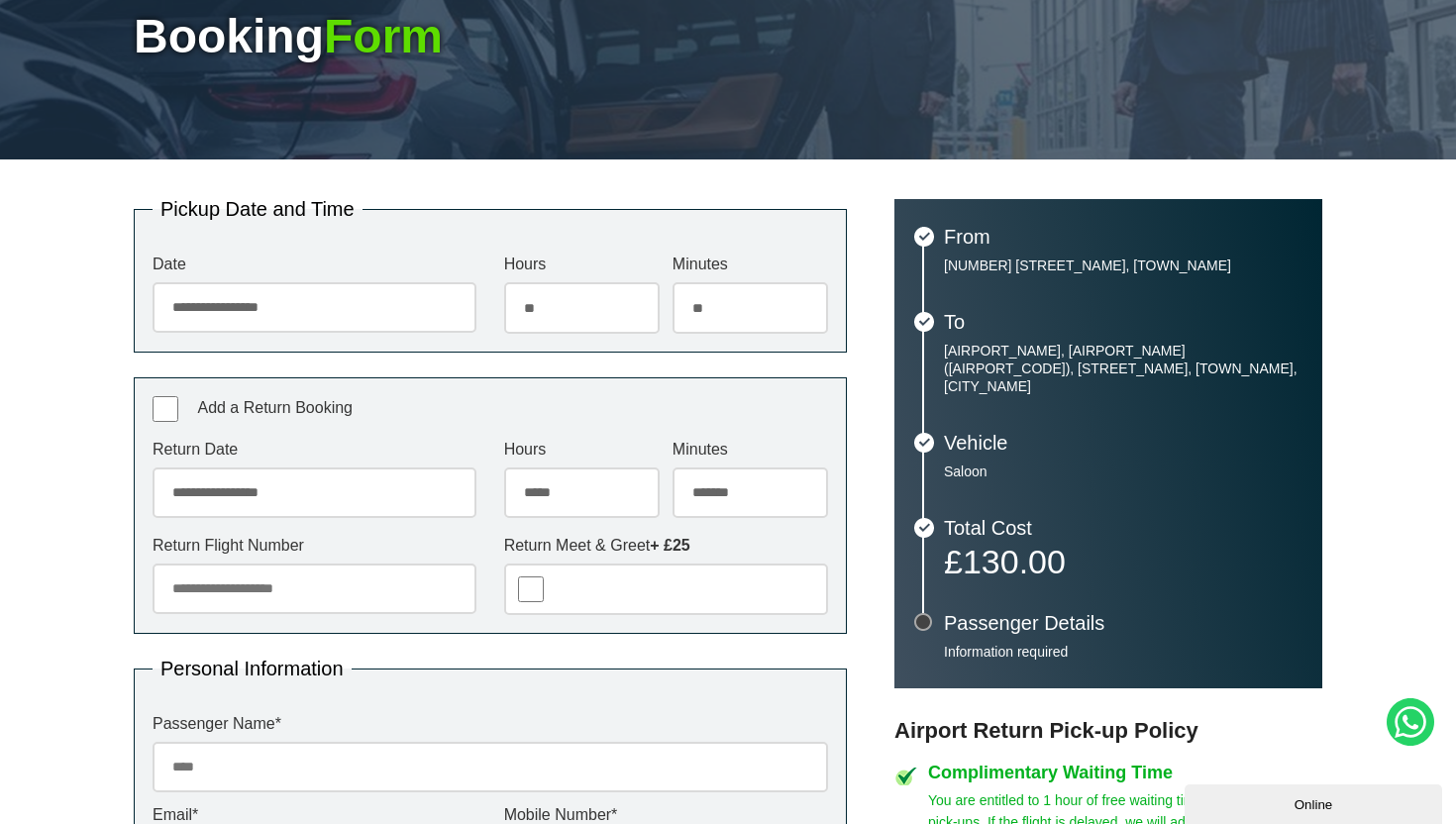 click on "*****
**
**
**
**
**
**
** ** ** ** ** ** ** ** ** ** ** ** ** ** ** ** ** **" at bounding box center (581, 493) 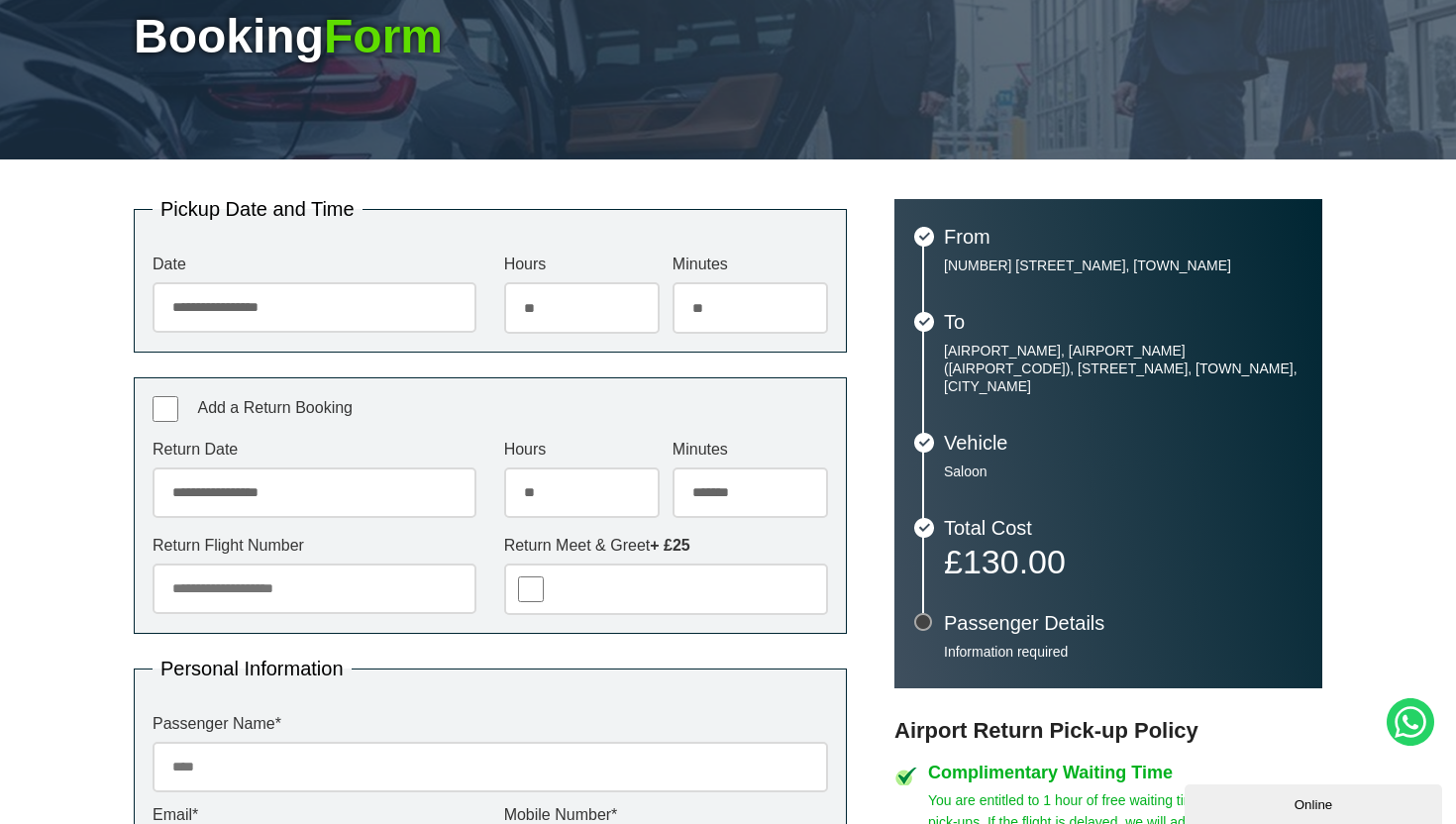 click on "*******
**
**
**
**
**
**
** ** ** ** ** ** ** ** ** ** ** ** ** ** ** ** ** ** ** ** ** ** ** ** ** ** **" at bounding box center (750, 493) 